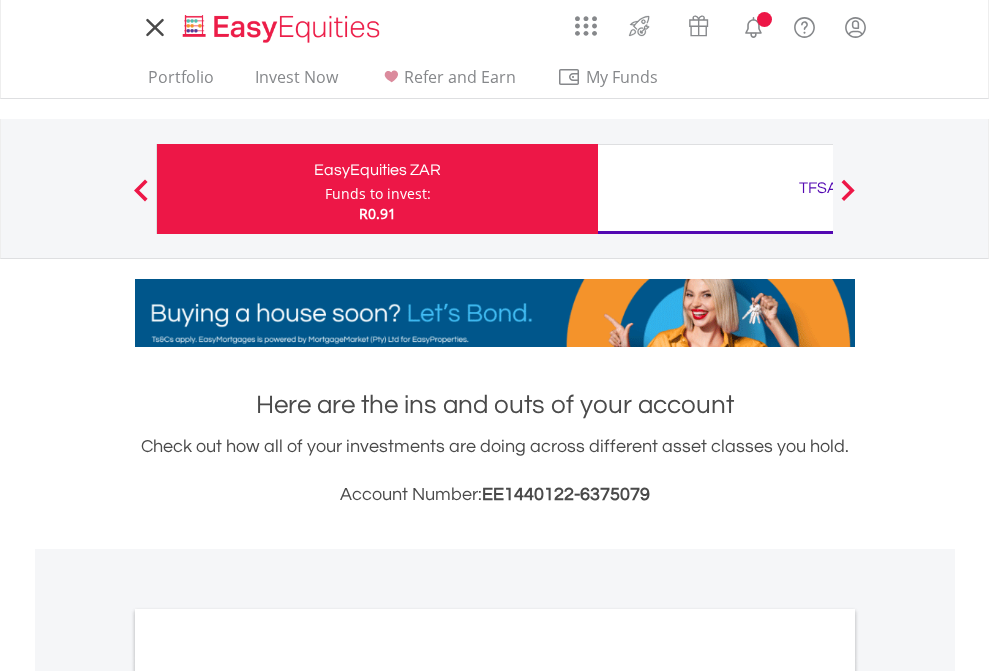 scroll, scrollTop: 0, scrollLeft: 0, axis: both 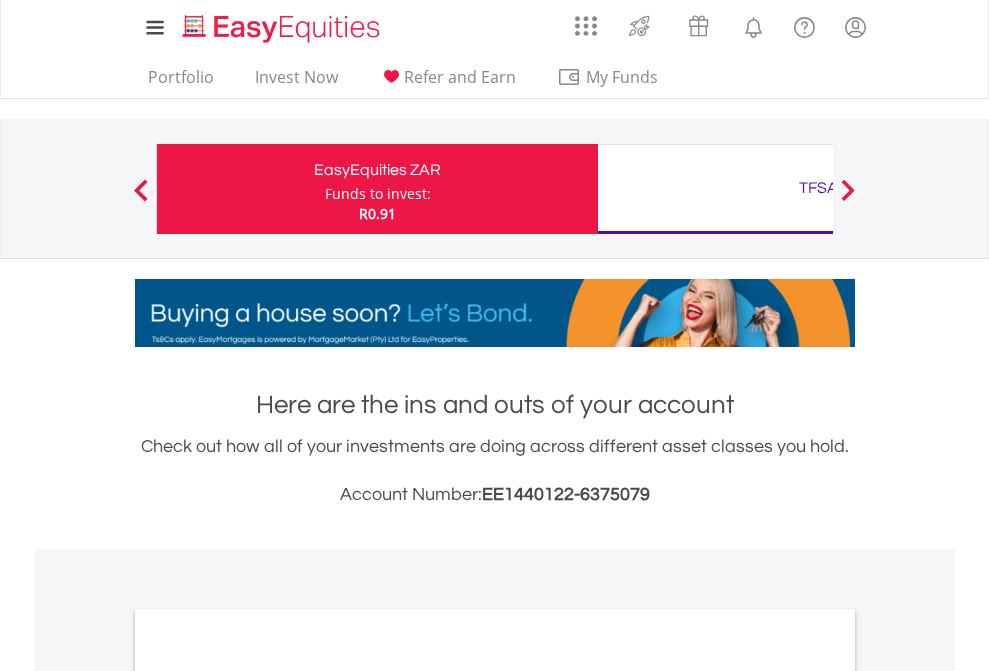 click on "Funds to invest:" at bounding box center [378, 194] 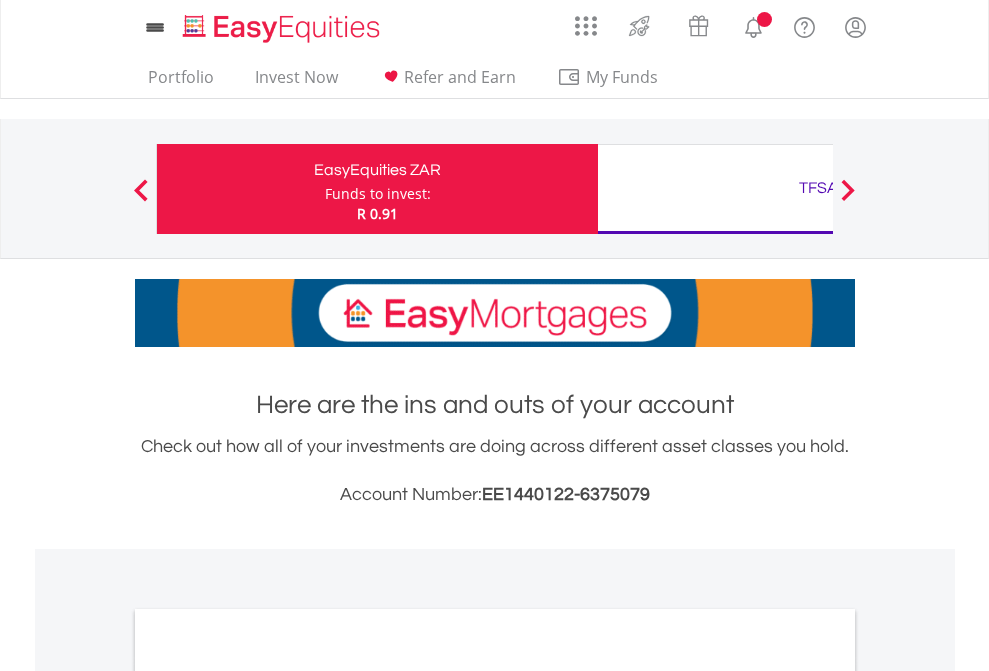 scroll, scrollTop: 0, scrollLeft: 0, axis: both 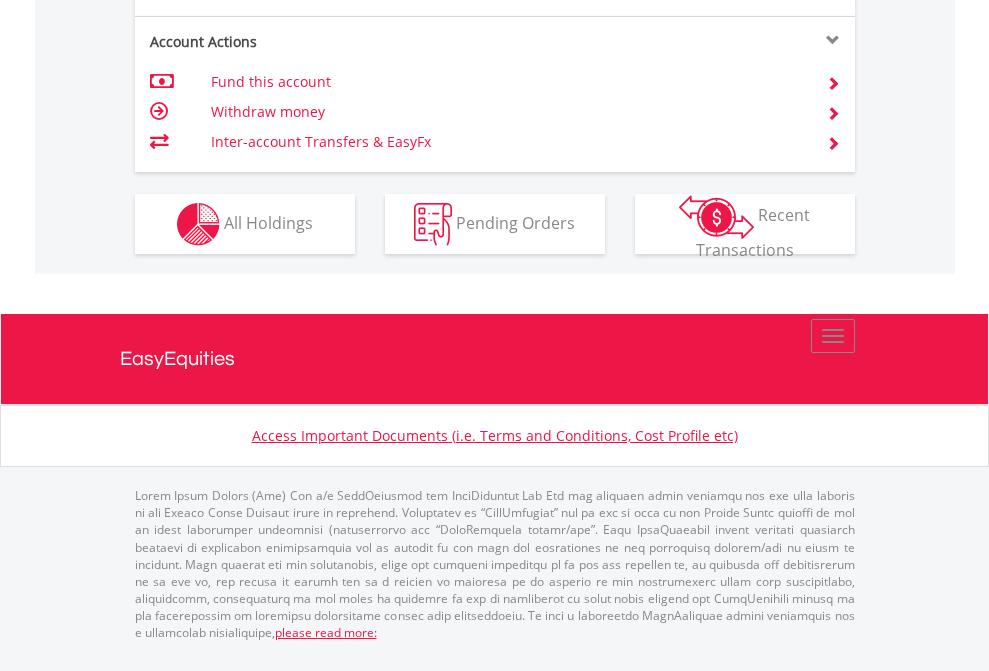 click on "Investment types" at bounding box center [706, -337] 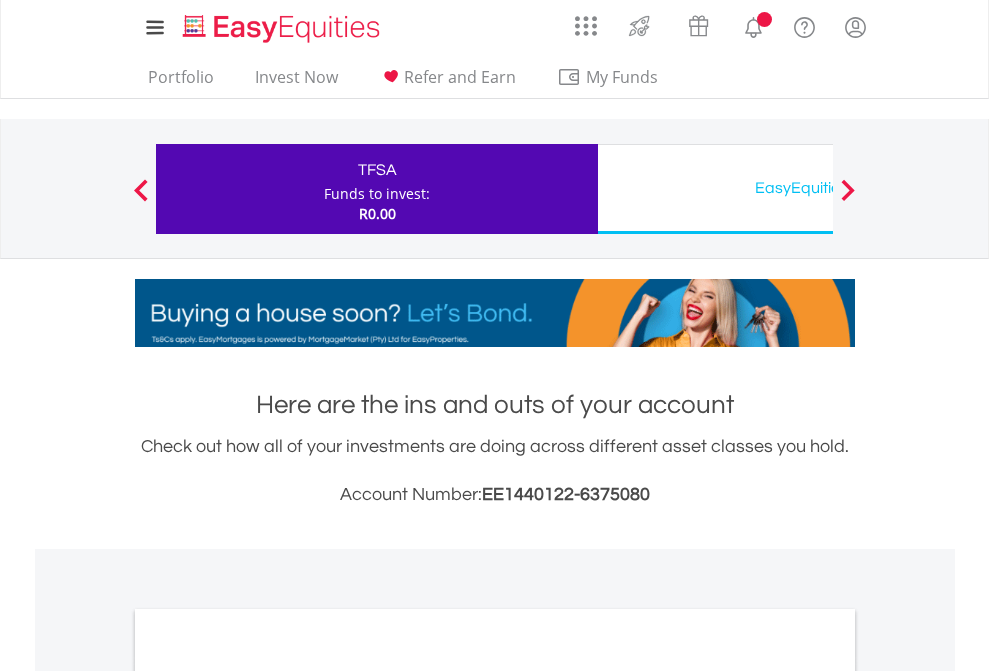 scroll, scrollTop: 0, scrollLeft: 0, axis: both 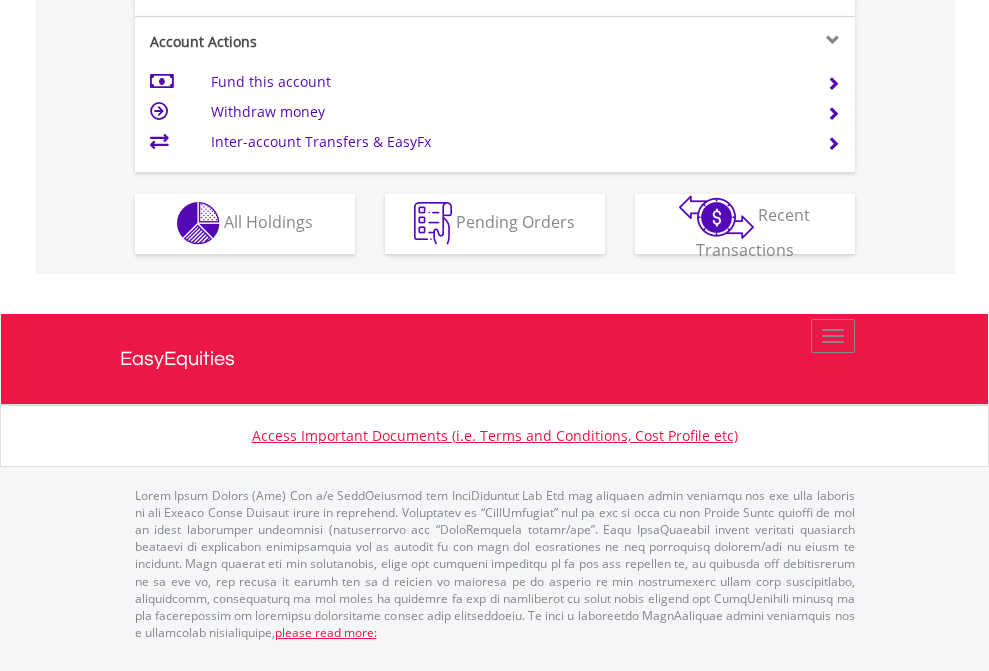 click on "Investment types" at bounding box center [706, -353] 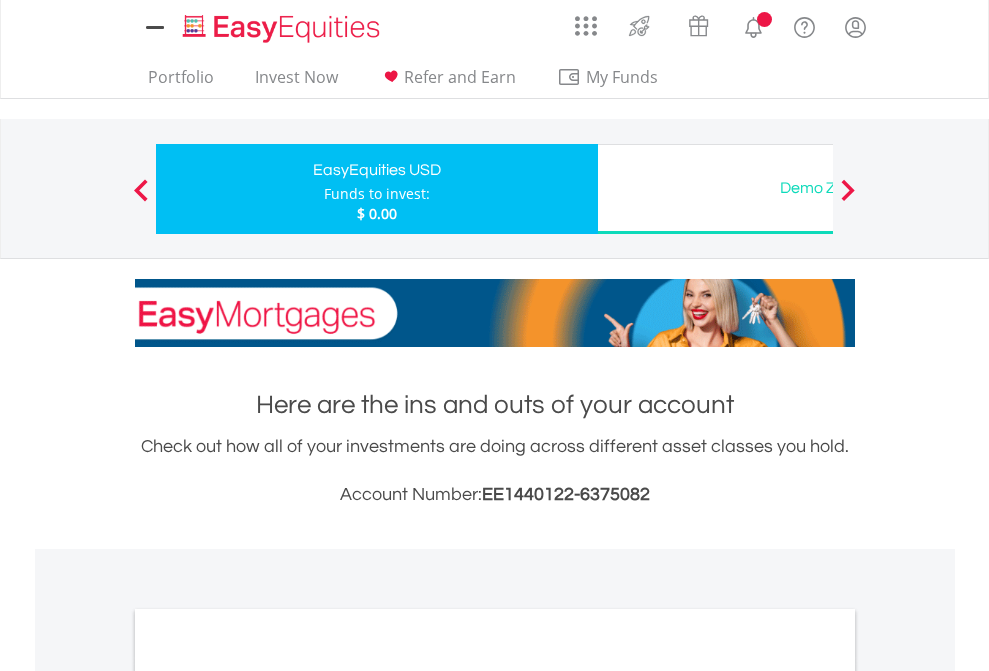 scroll, scrollTop: 0, scrollLeft: 0, axis: both 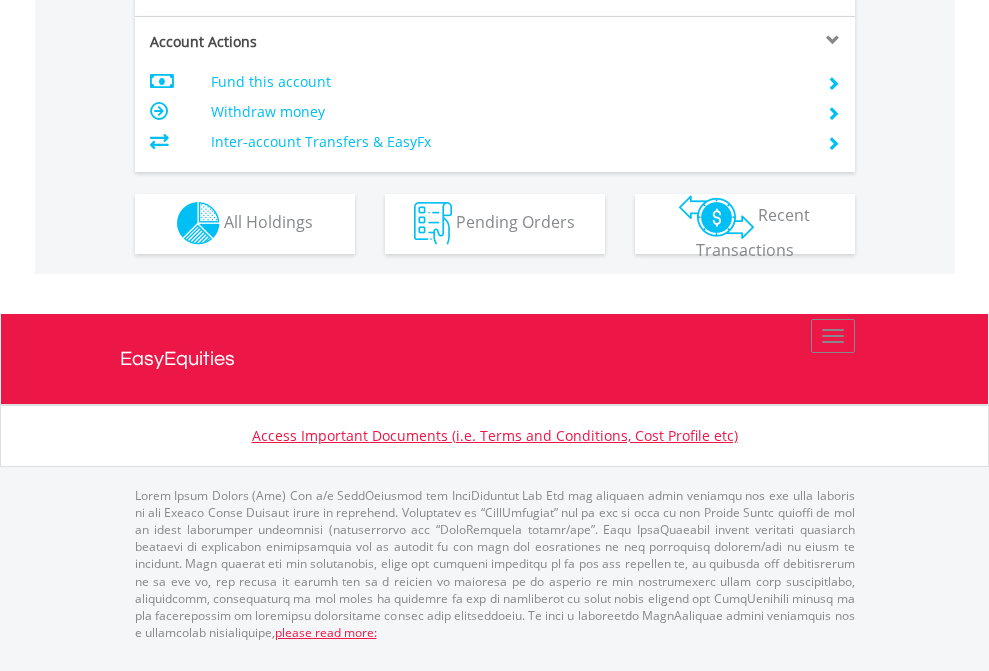 click on "Investment types" at bounding box center (706, -353) 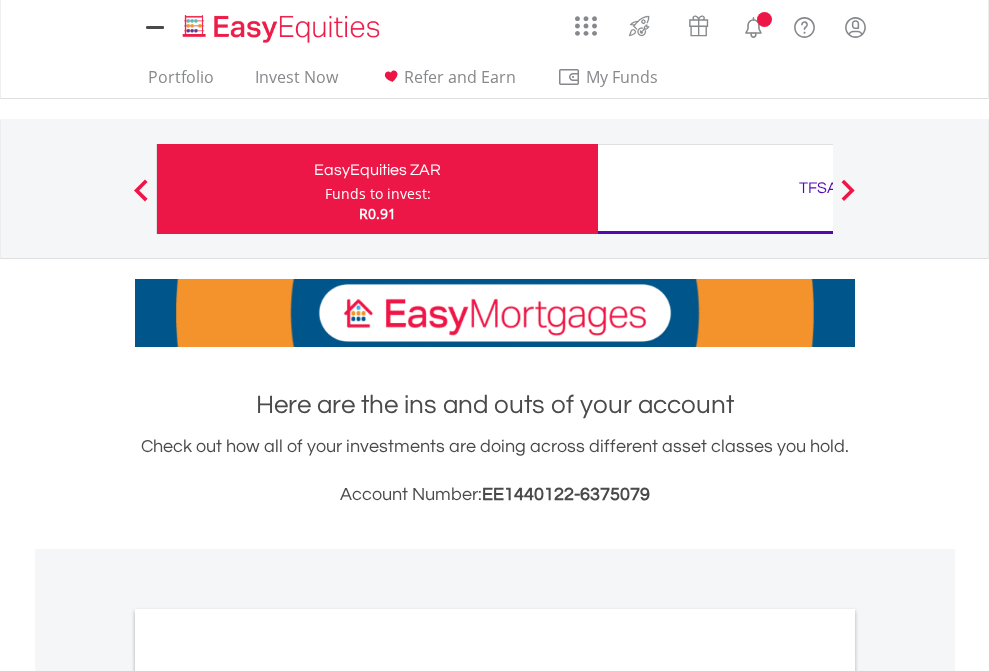 scroll, scrollTop: 0, scrollLeft: 0, axis: both 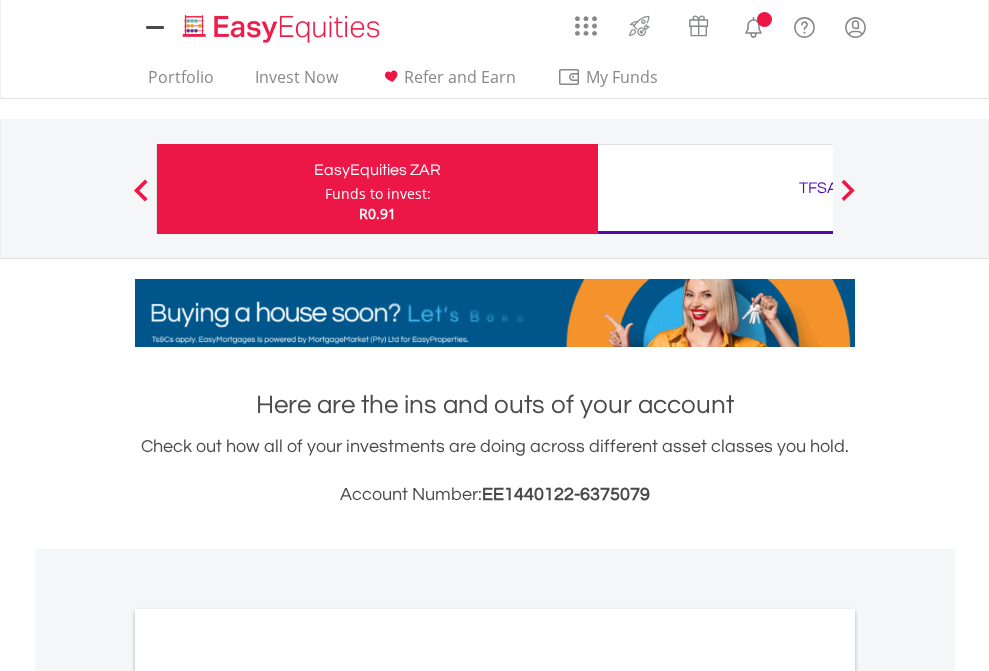 click on "All Holdings" at bounding box center (268, 1096) 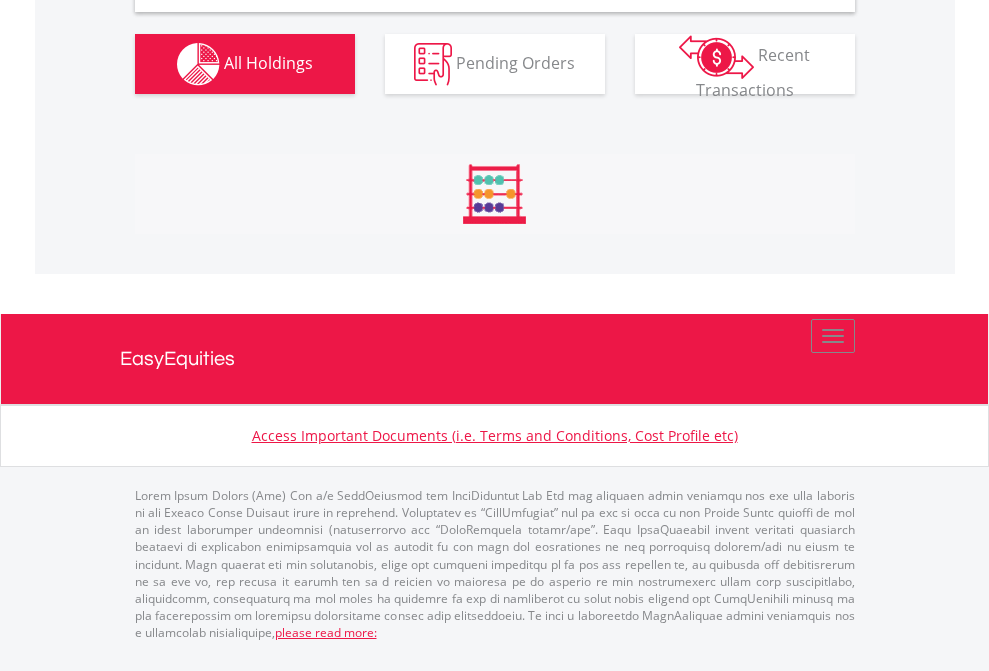 scroll, scrollTop: 1933, scrollLeft: 0, axis: vertical 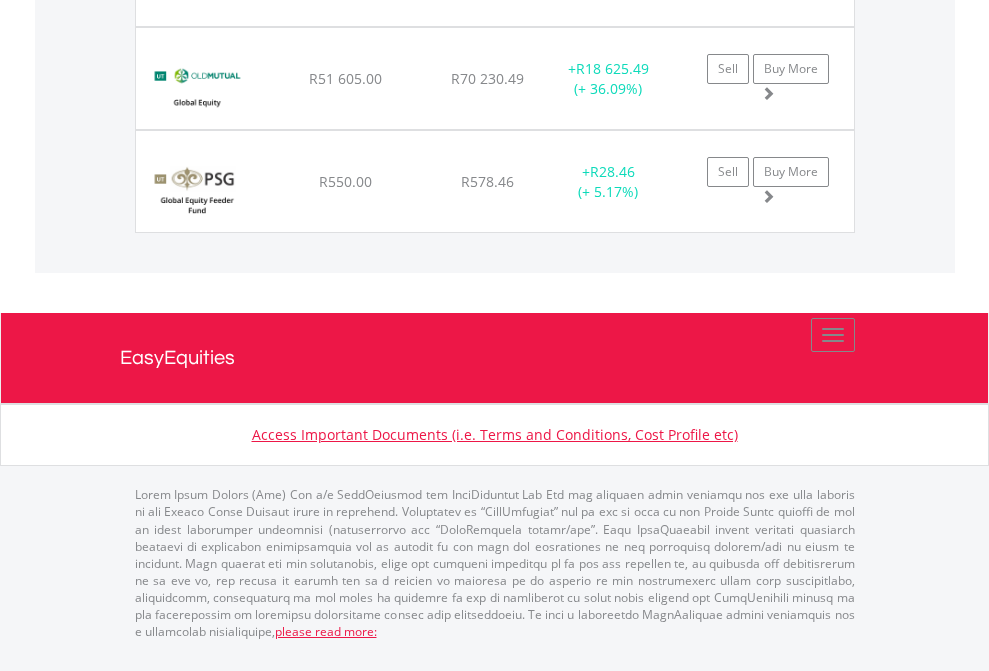 click on "TFSA" at bounding box center [818, -1375] 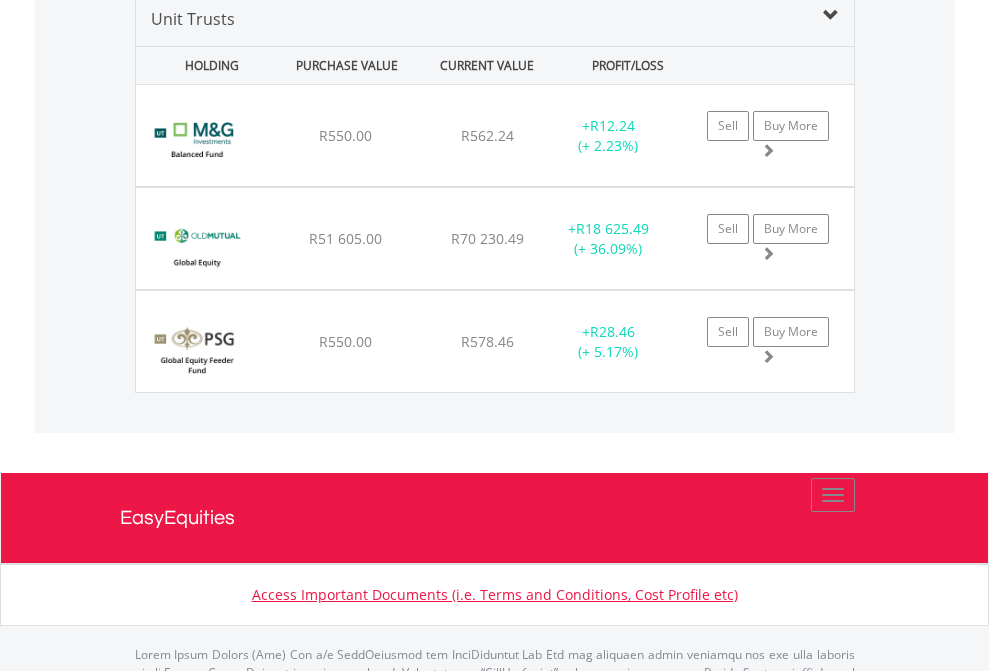 scroll, scrollTop: 144, scrollLeft: 0, axis: vertical 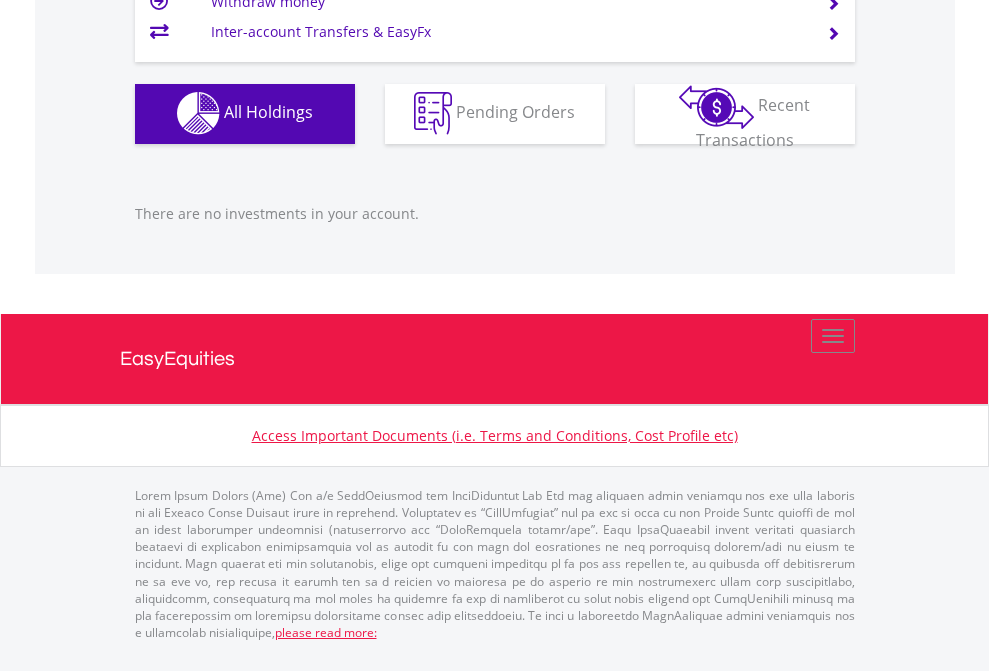 click on "EasyEquities USD" at bounding box center [818, -1142] 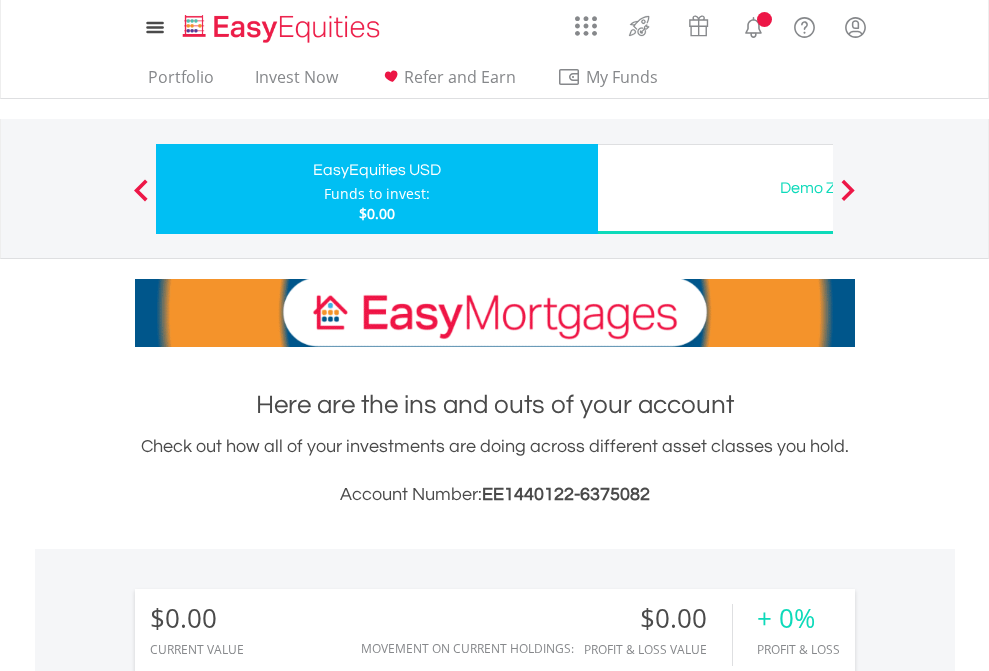 scroll, scrollTop: 0, scrollLeft: 0, axis: both 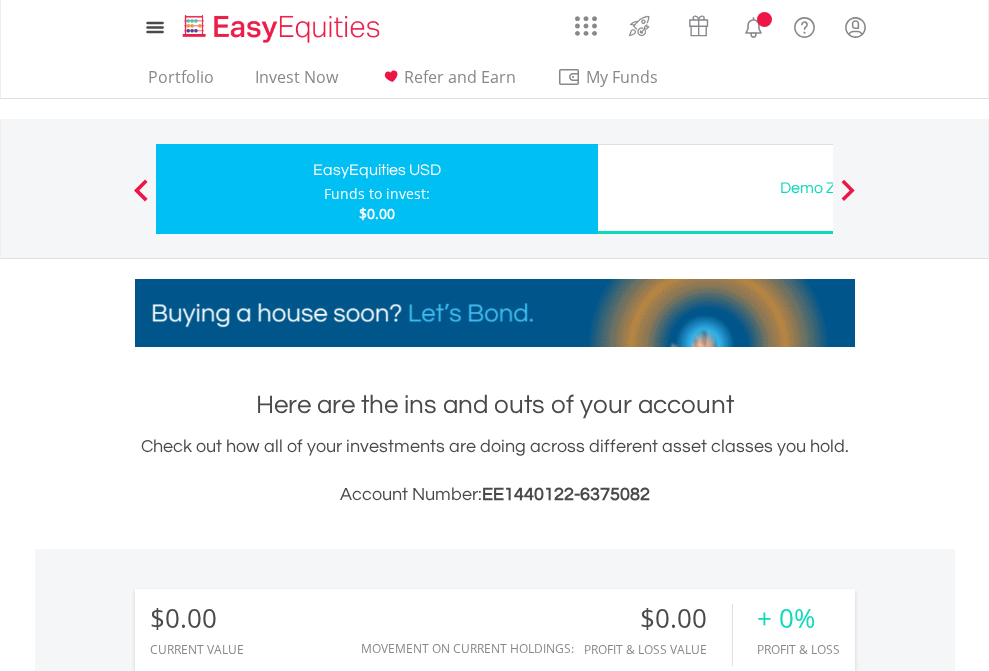 click on "All Holdings" at bounding box center (268, 1442) 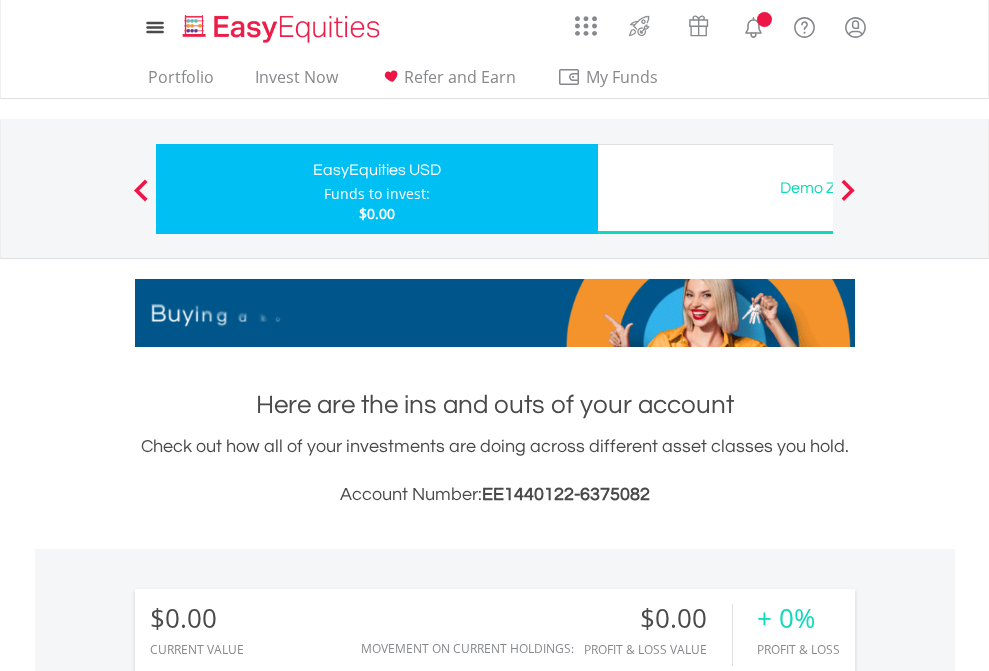 scroll, scrollTop: 999808, scrollLeft: 999687, axis: both 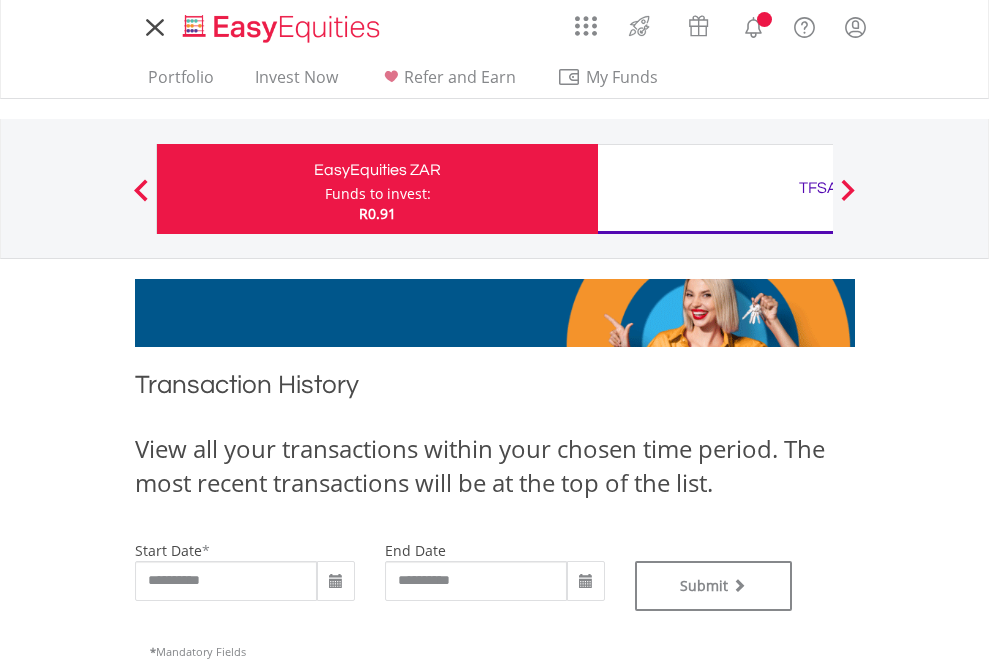type on "**********" 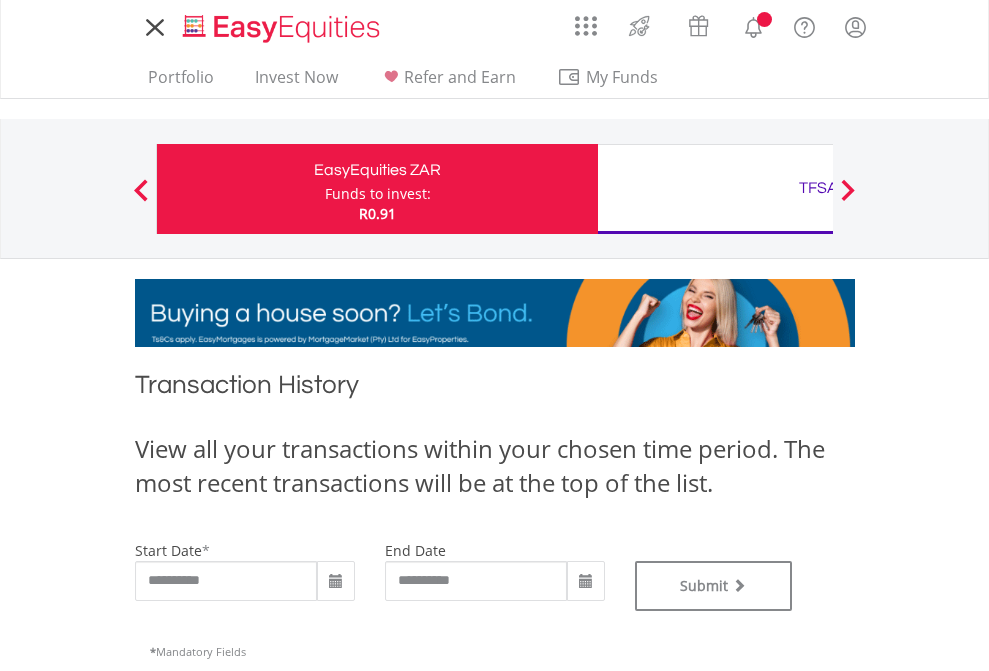 type on "**********" 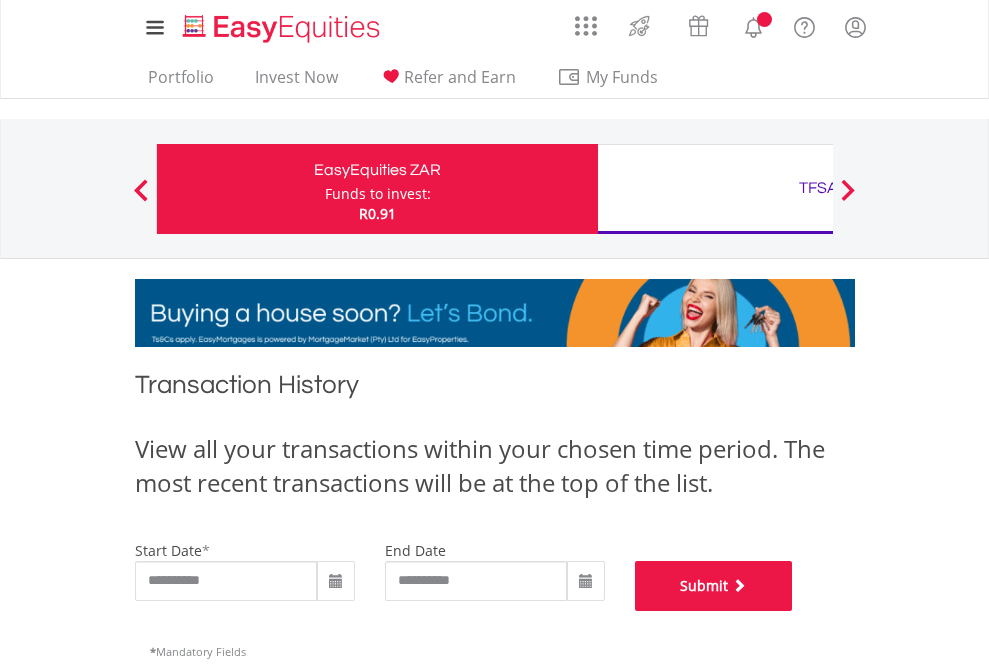 click on "Submit" at bounding box center (714, 586) 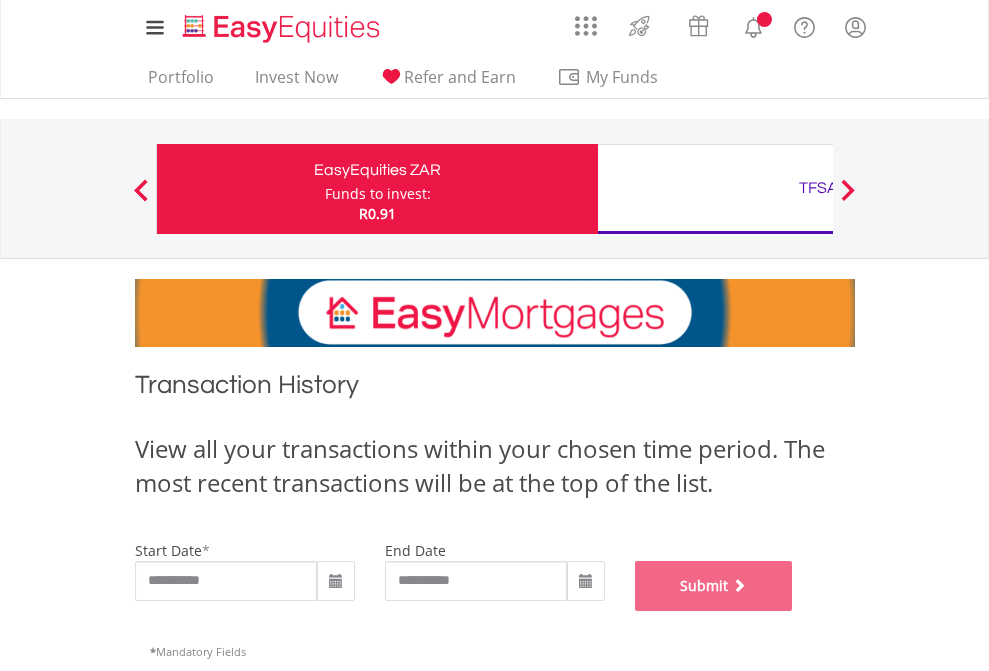 scroll, scrollTop: 811, scrollLeft: 0, axis: vertical 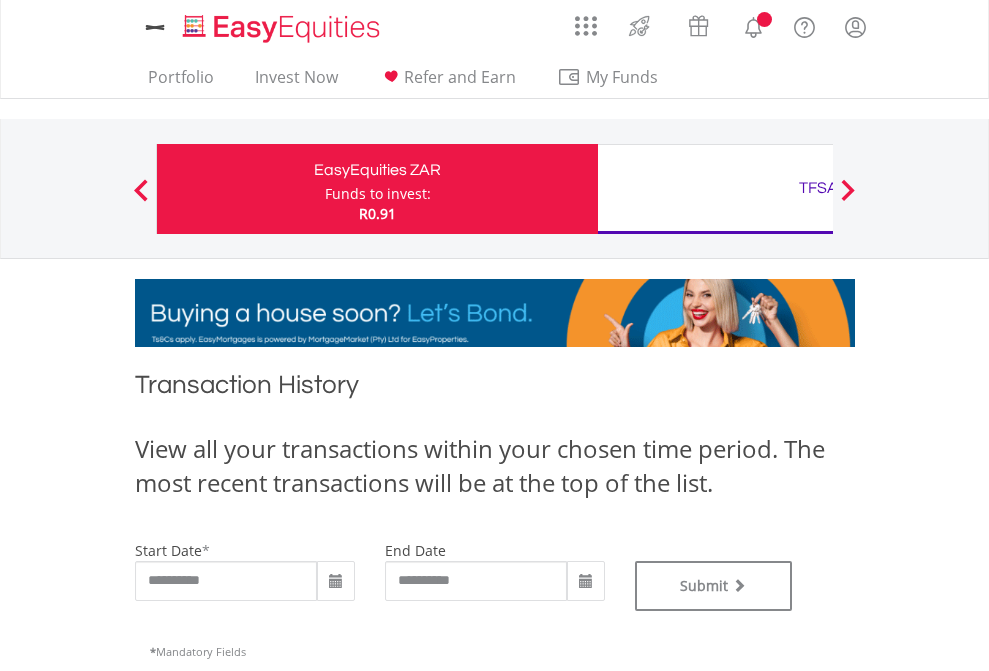 click on "TFSA" at bounding box center [818, 188] 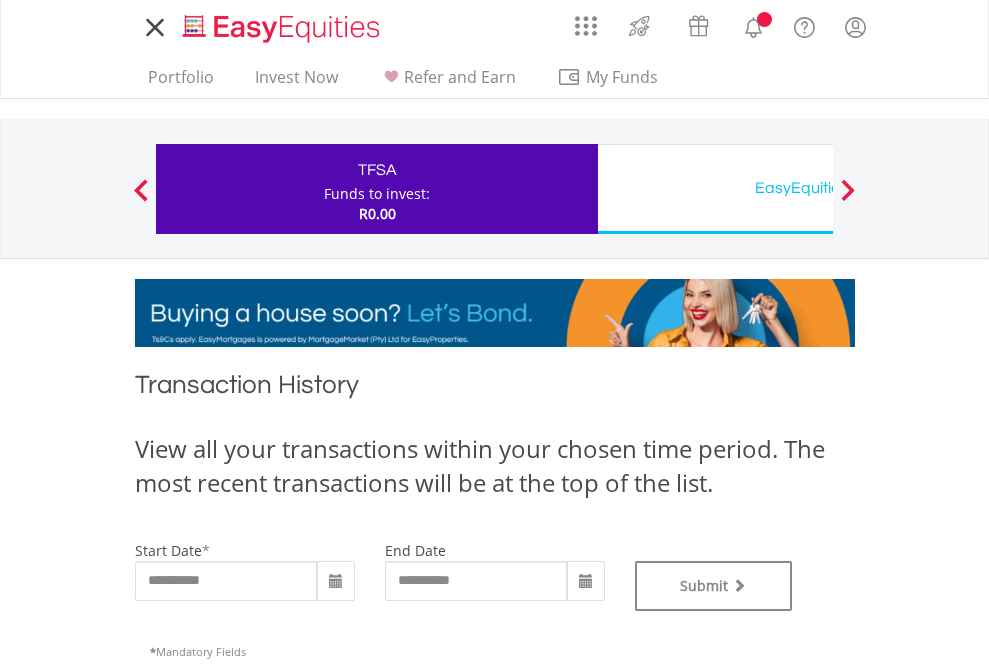 scroll, scrollTop: 0, scrollLeft: 0, axis: both 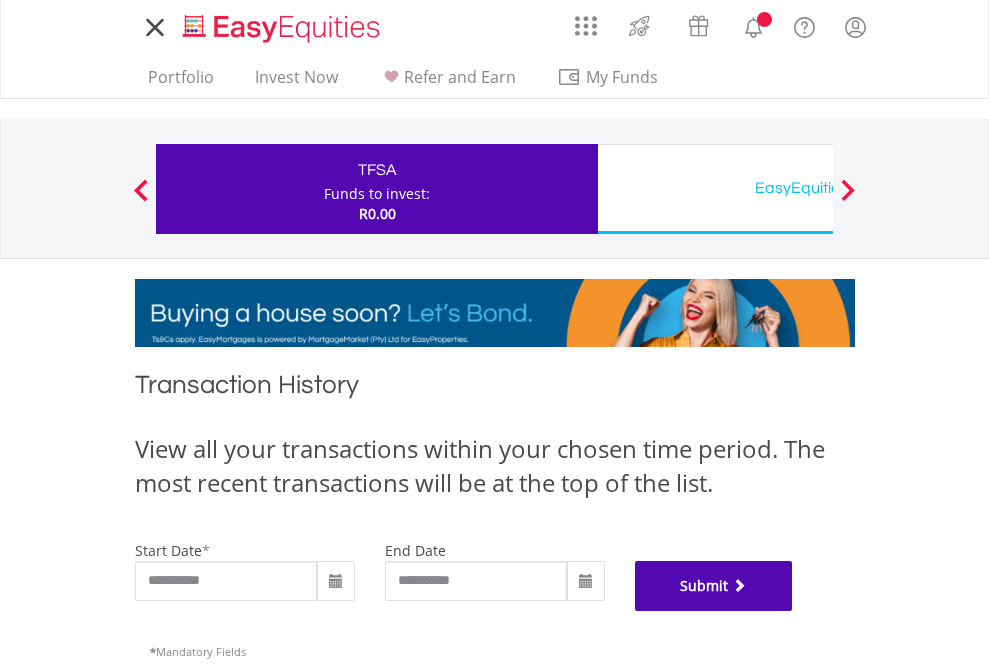 click on "Submit" at bounding box center [714, 586] 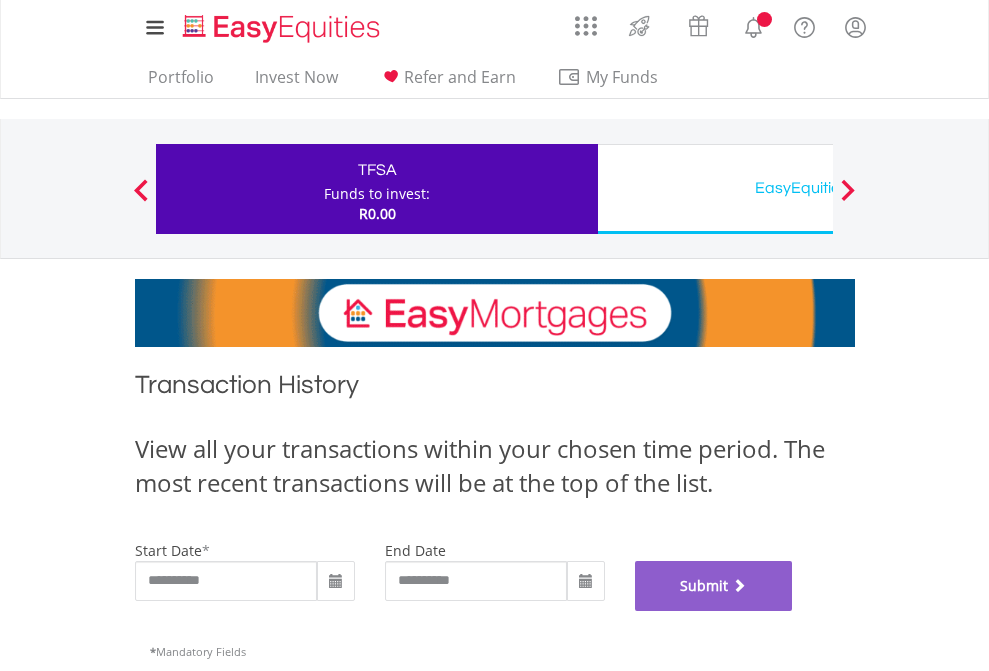 scroll, scrollTop: 811, scrollLeft: 0, axis: vertical 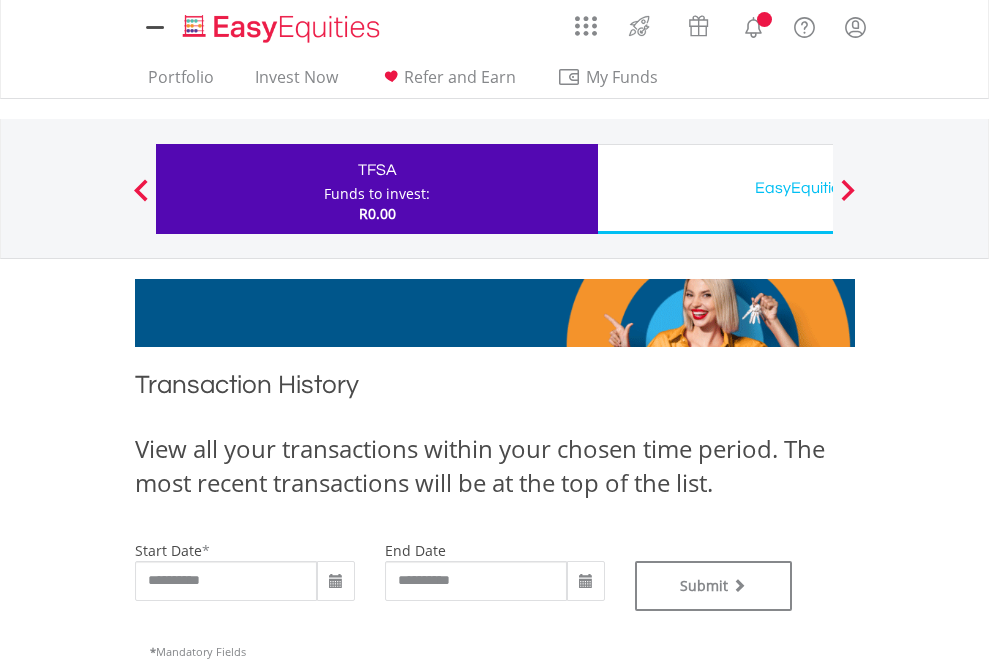 click on "EasyEquities USD" at bounding box center (818, 188) 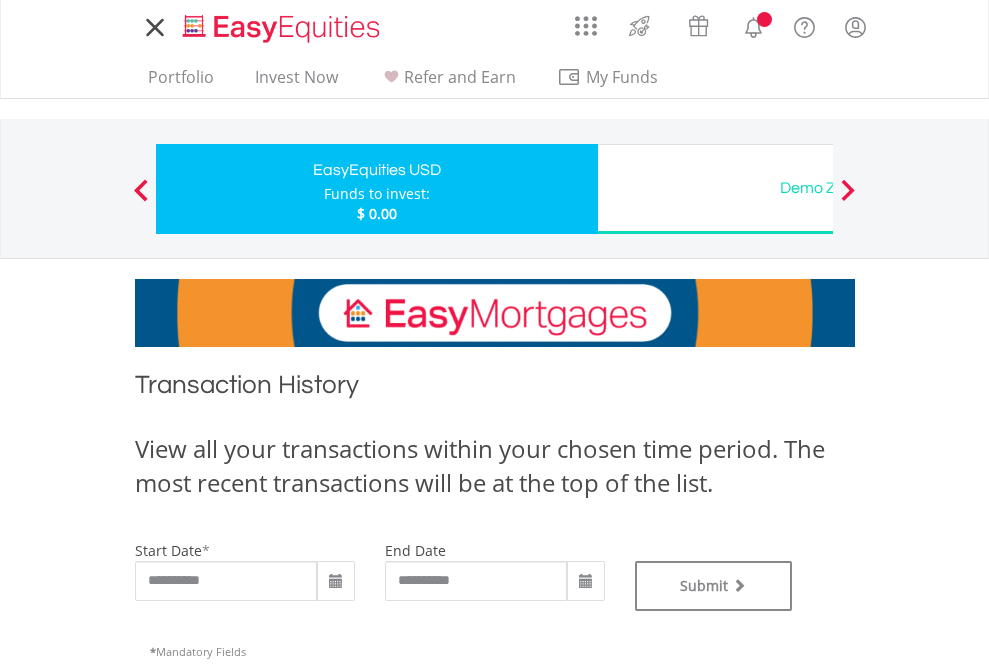 scroll, scrollTop: 0, scrollLeft: 0, axis: both 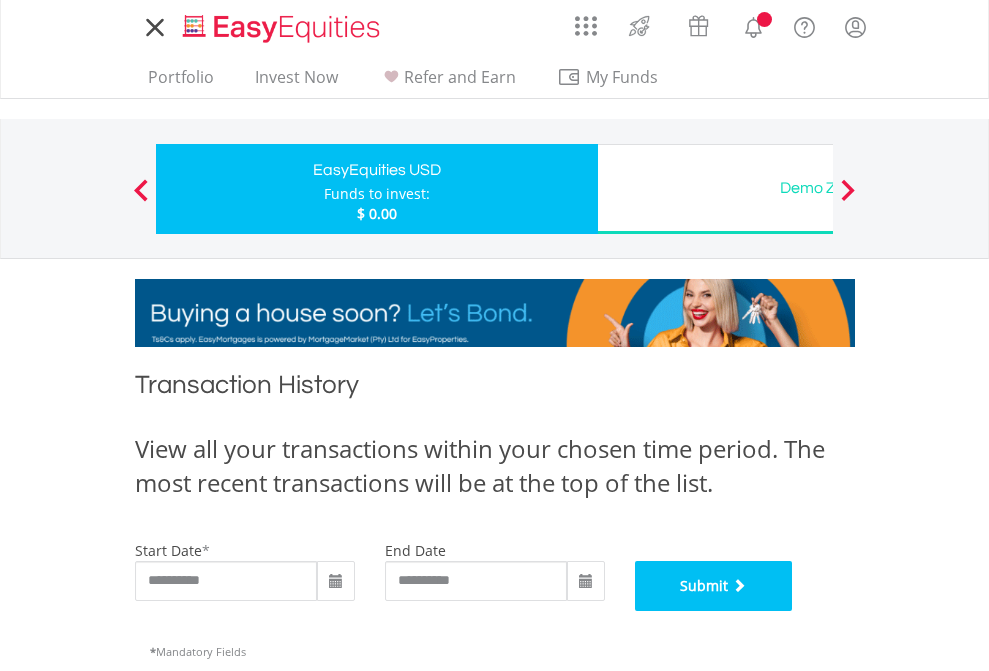 click on "Submit" at bounding box center (714, 586) 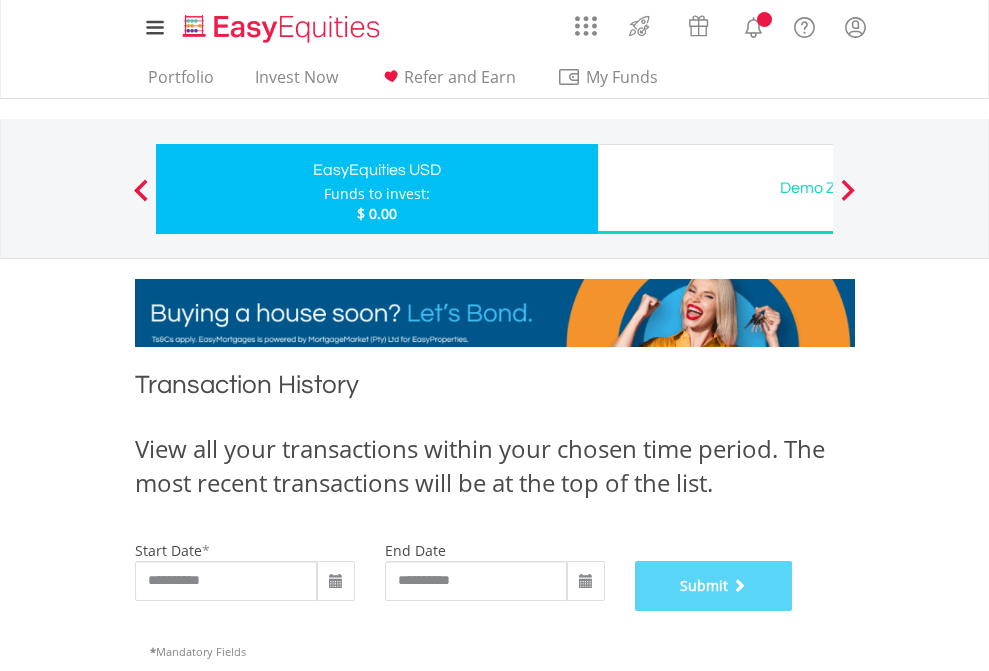 scroll, scrollTop: 811, scrollLeft: 0, axis: vertical 